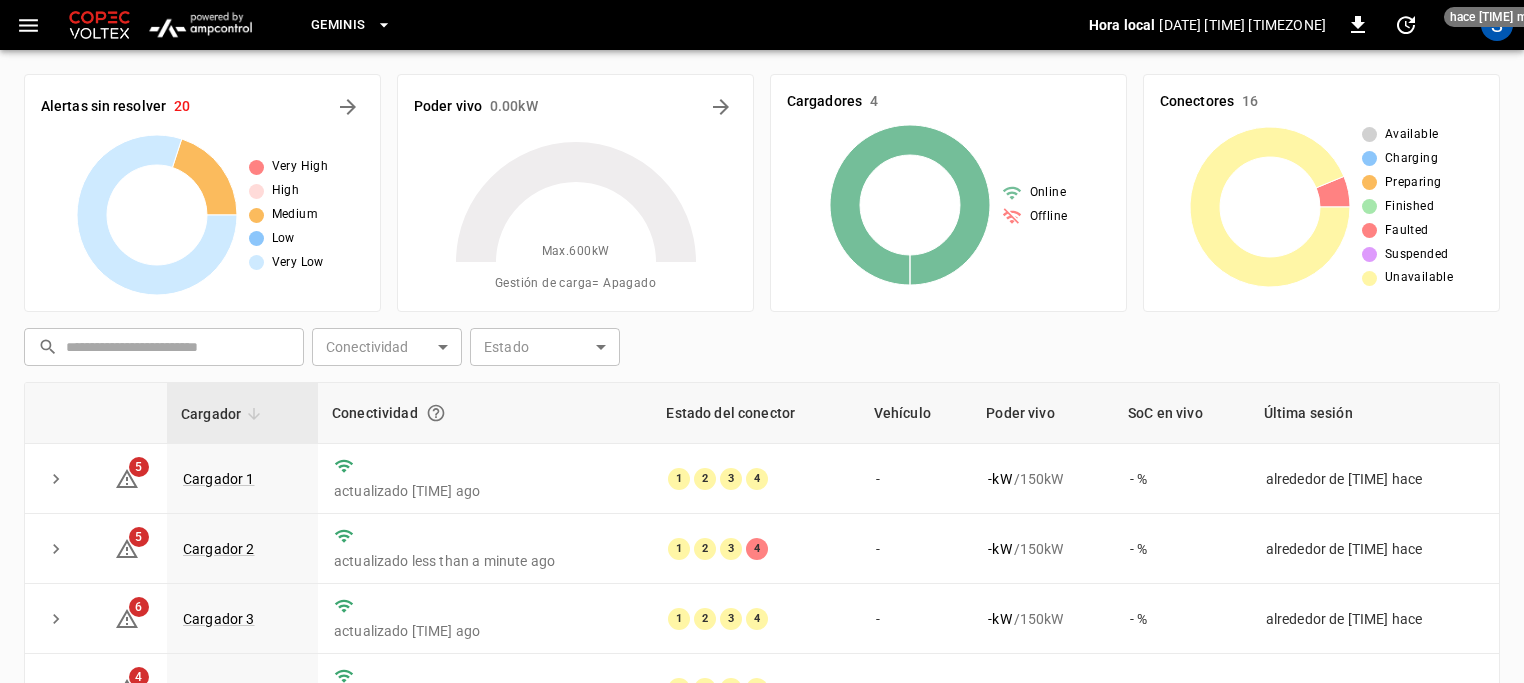 scroll, scrollTop: 200, scrollLeft: 0, axis: vertical 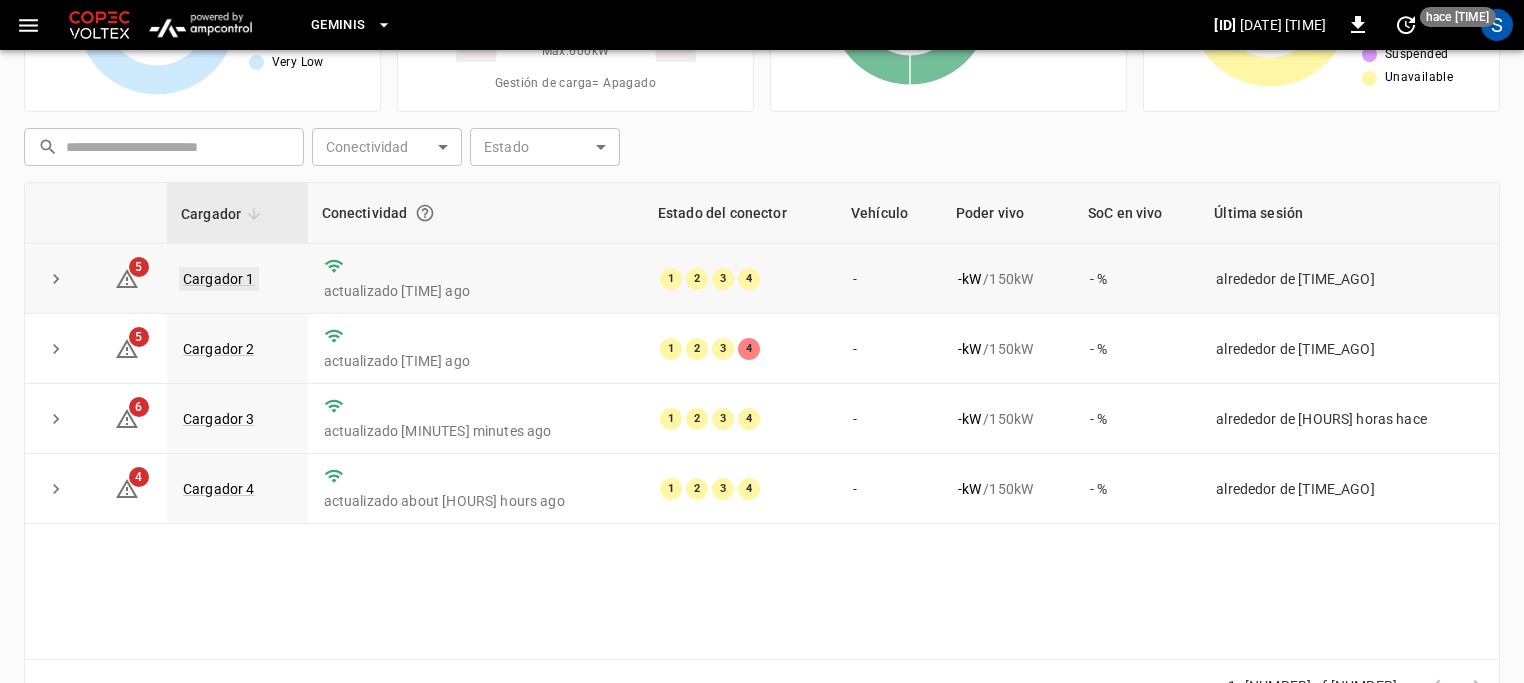 click on "Cargador 1" at bounding box center (219, 279) 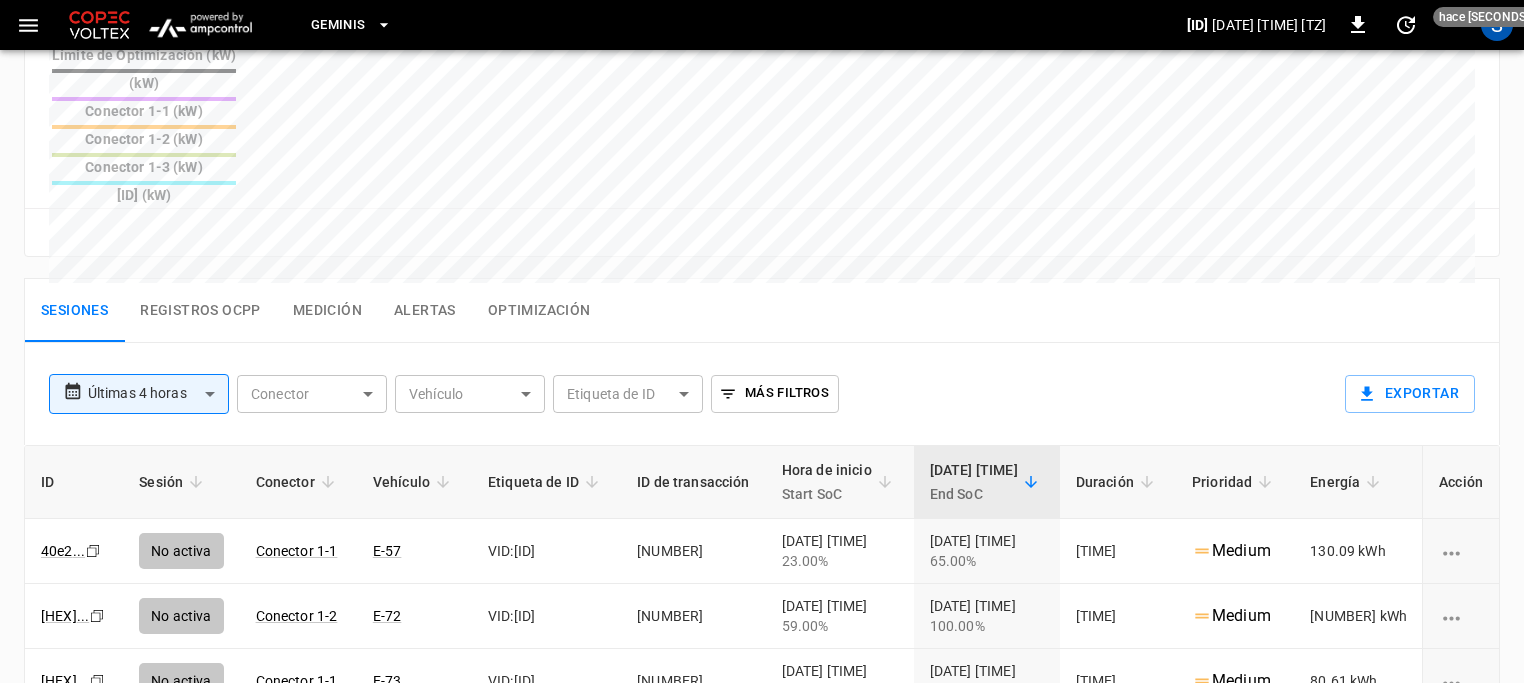 scroll, scrollTop: 920, scrollLeft: 0, axis: vertical 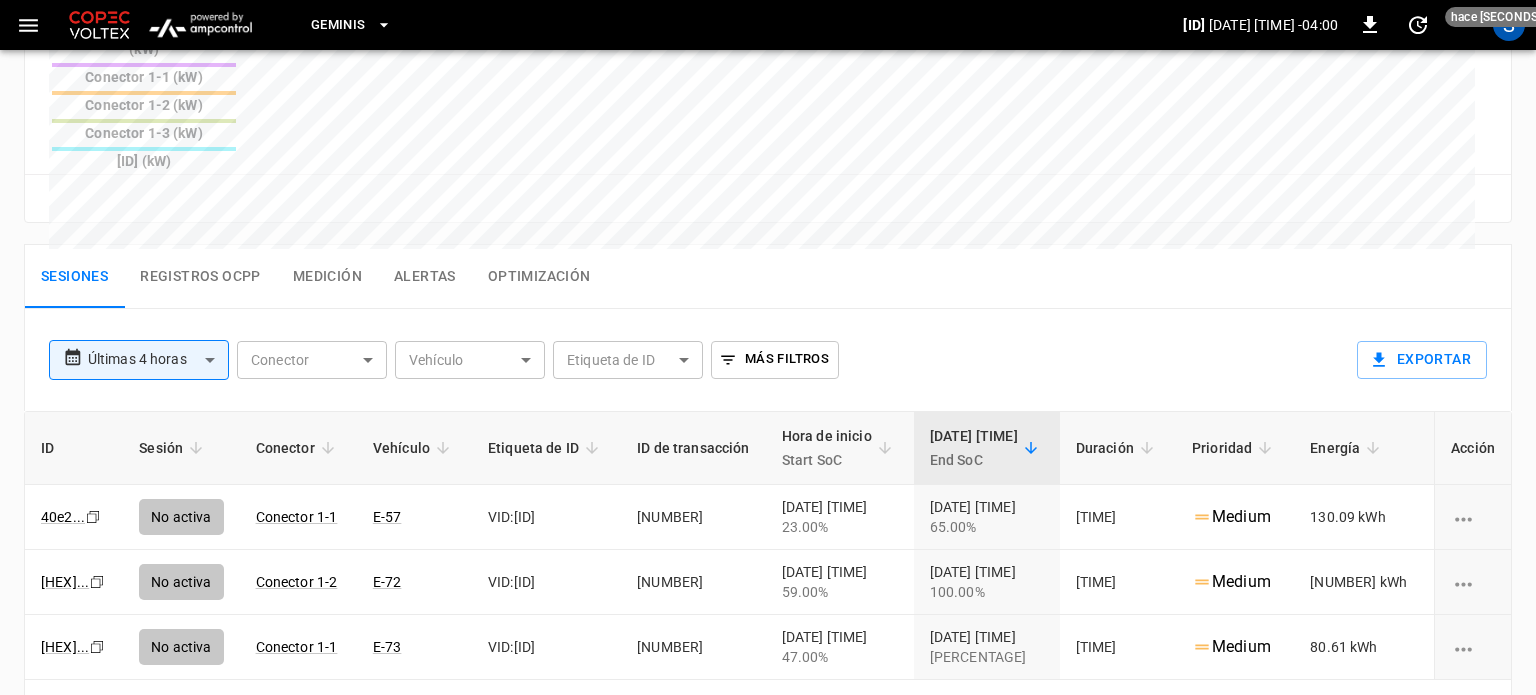 click on "**********" at bounding box center [768, 27] 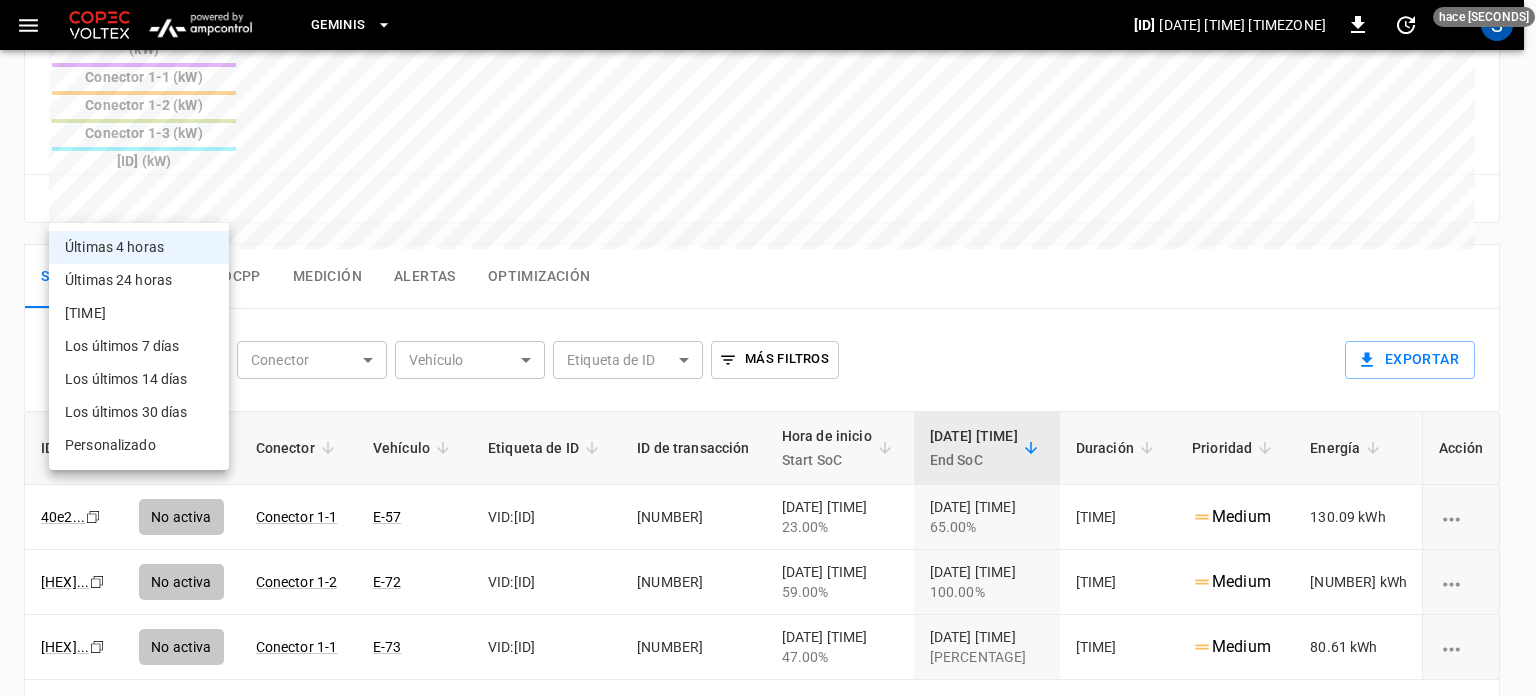 click on "Últimas 24 horas" at bounding box center [139, 280] 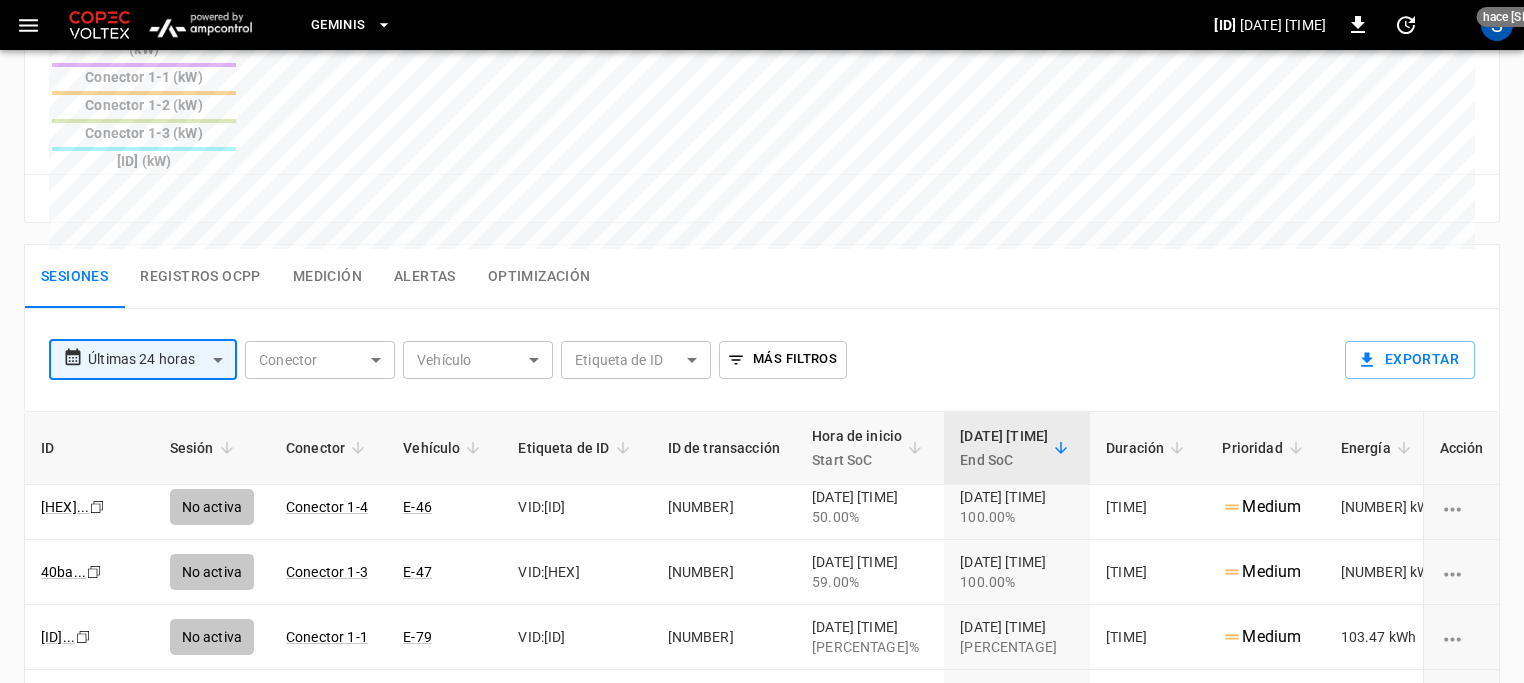 scroll, scrollTop: 300, scrollLeft: 0, axis: vertical 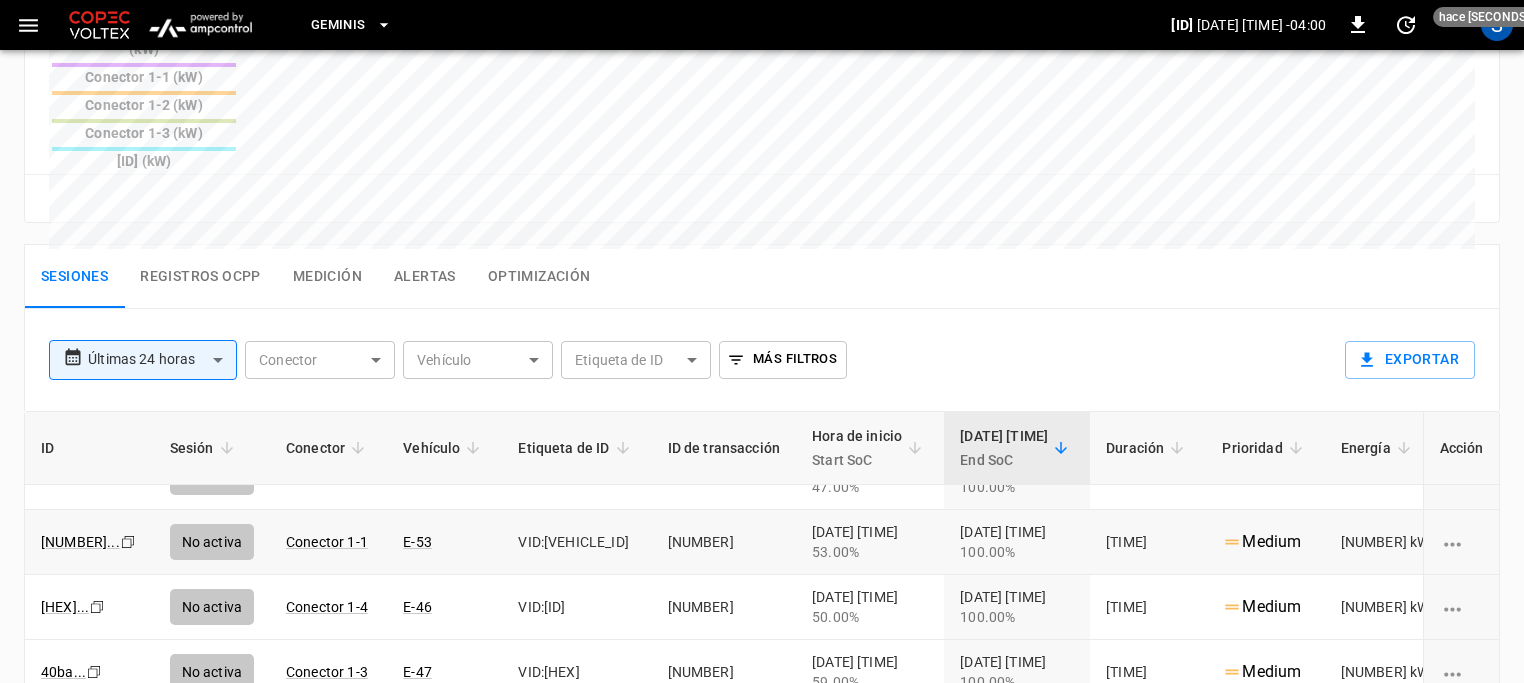 click on "[DATE] [TIME] [PERCENTAGE]" at bounding box center (870, 217) 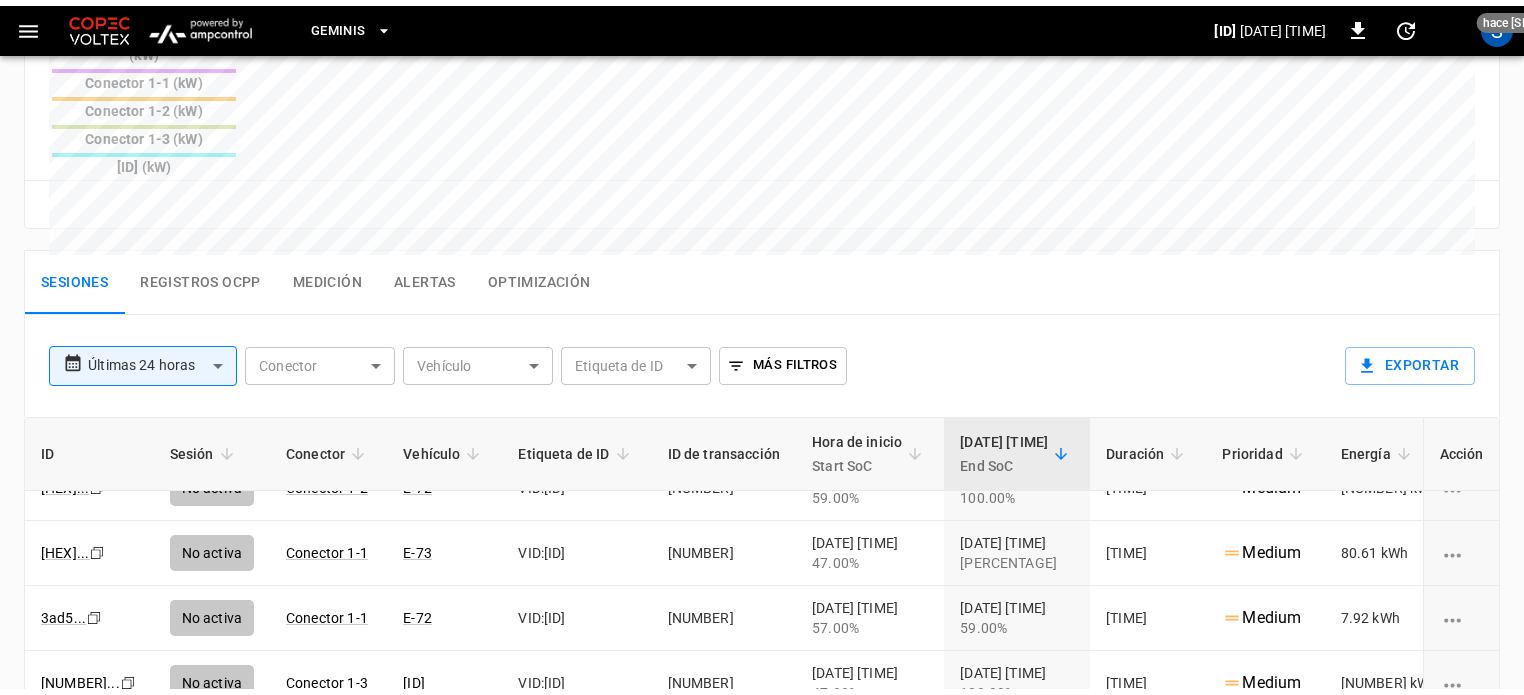 scroll, scrollTop: 0, scrollLeft: 0, axis: both 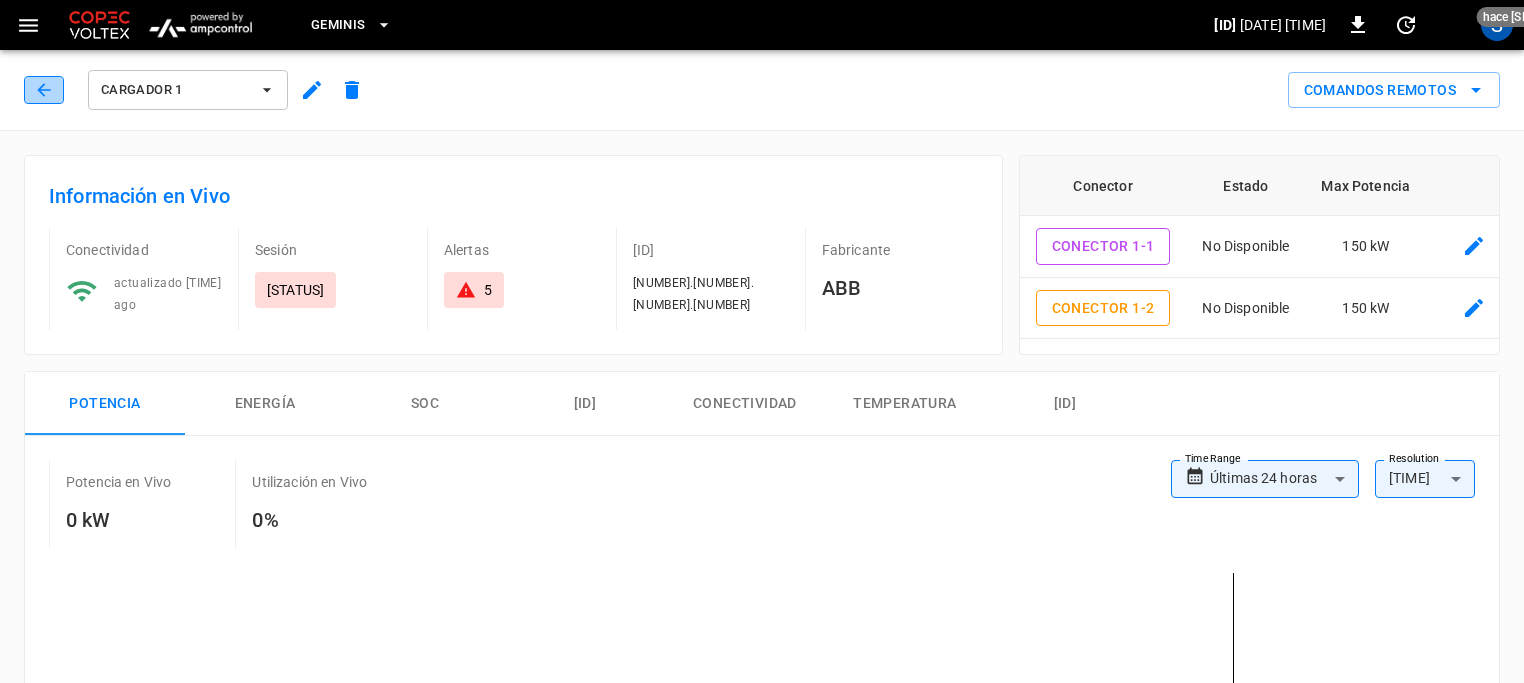 click at bounding box center [44, 90] 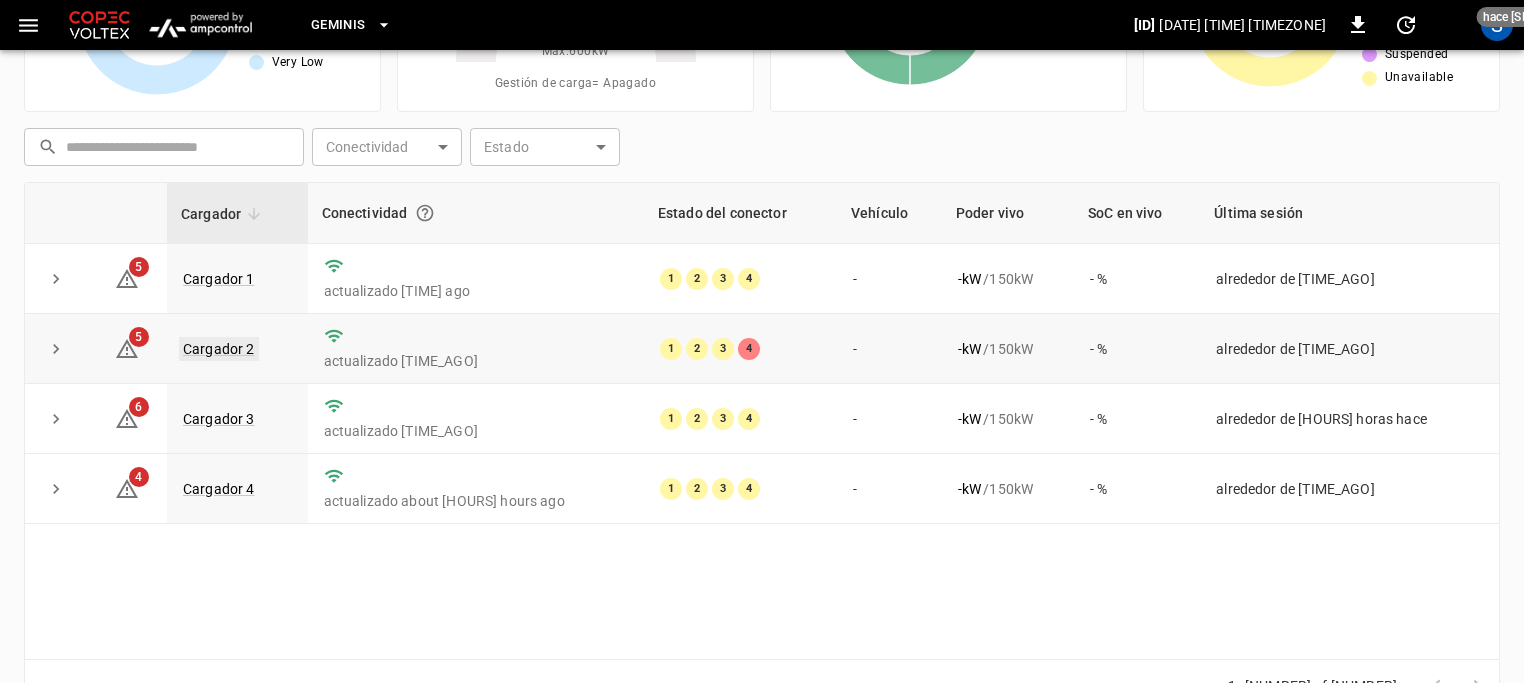 click on "Cargador 2" at bounding box center [219, 349] 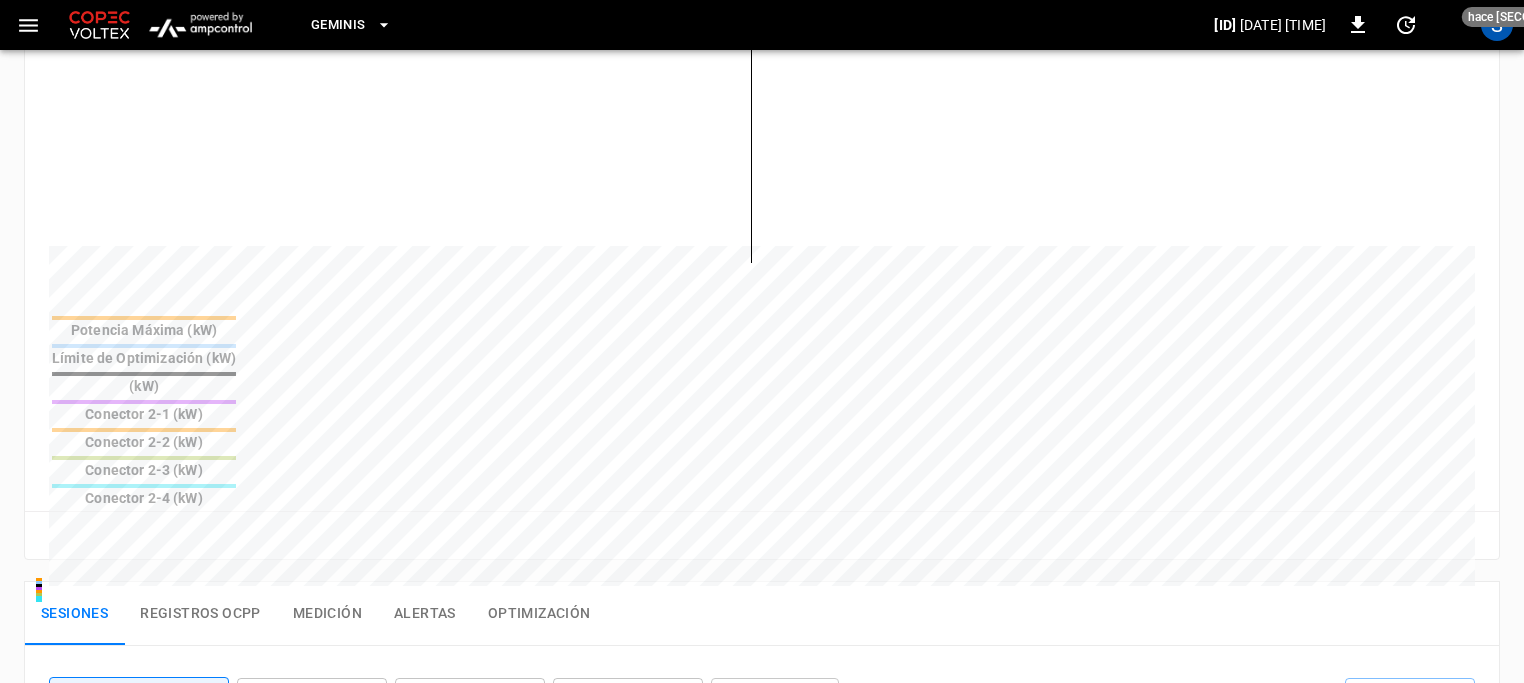scroll, scrollTop: 700, scrollLeft: 0, axis: vertical 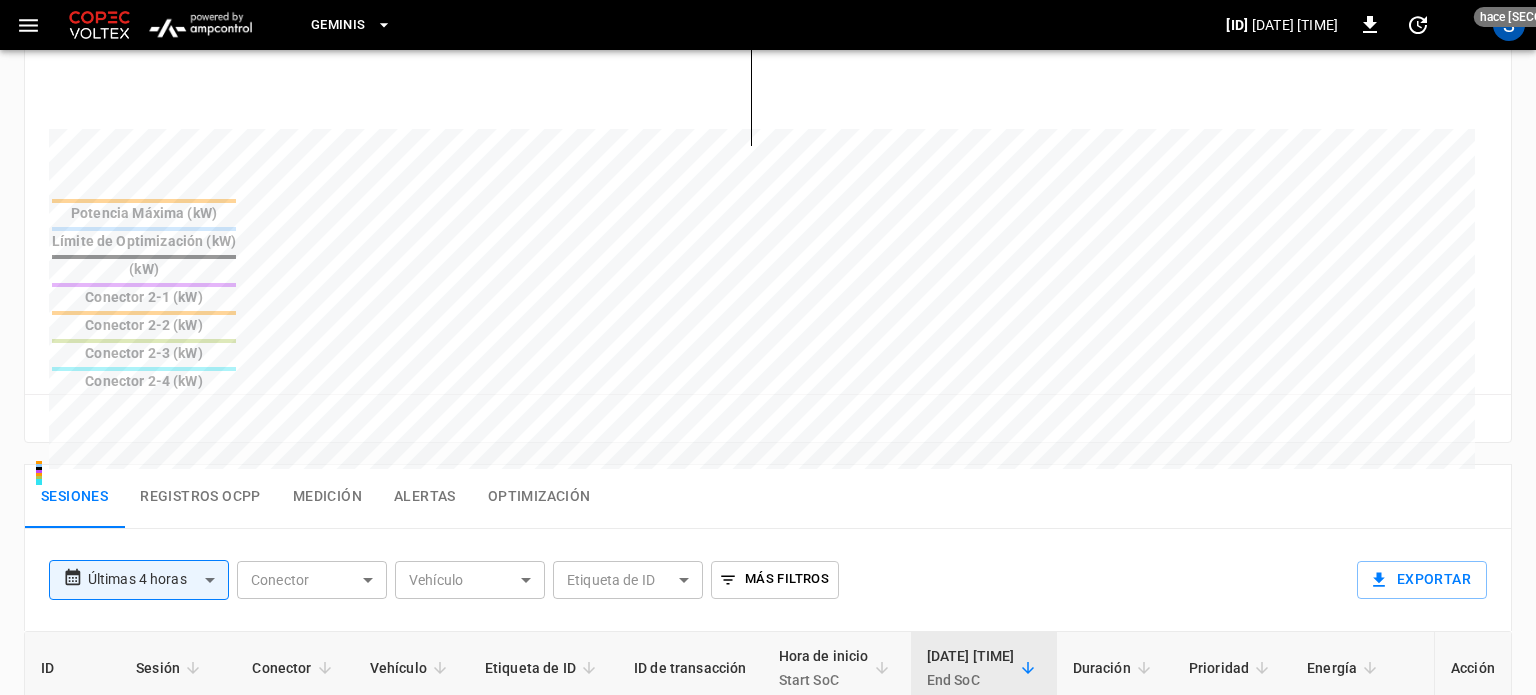 click on "**********" at bounding box center [768, 247] 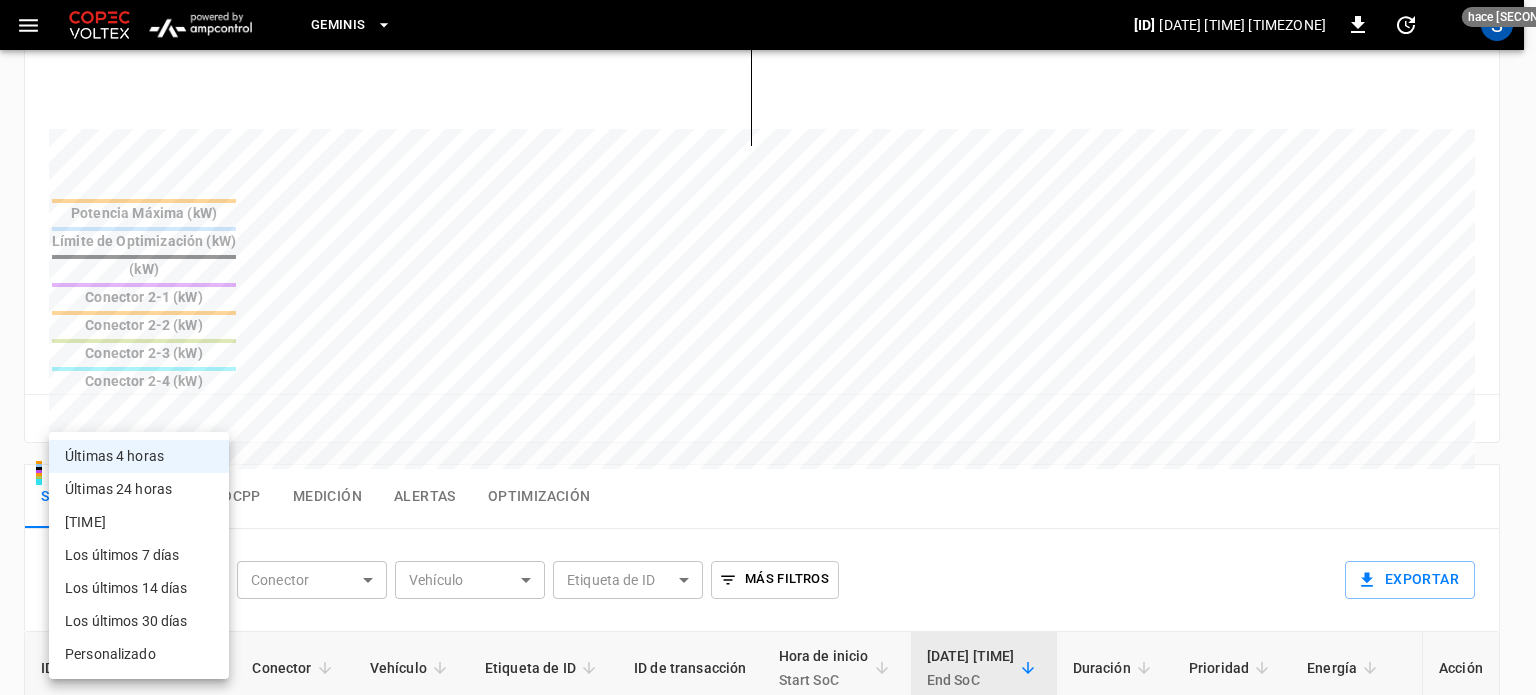 click on "Últimas 24 horas" at bounding box center [139, 489] 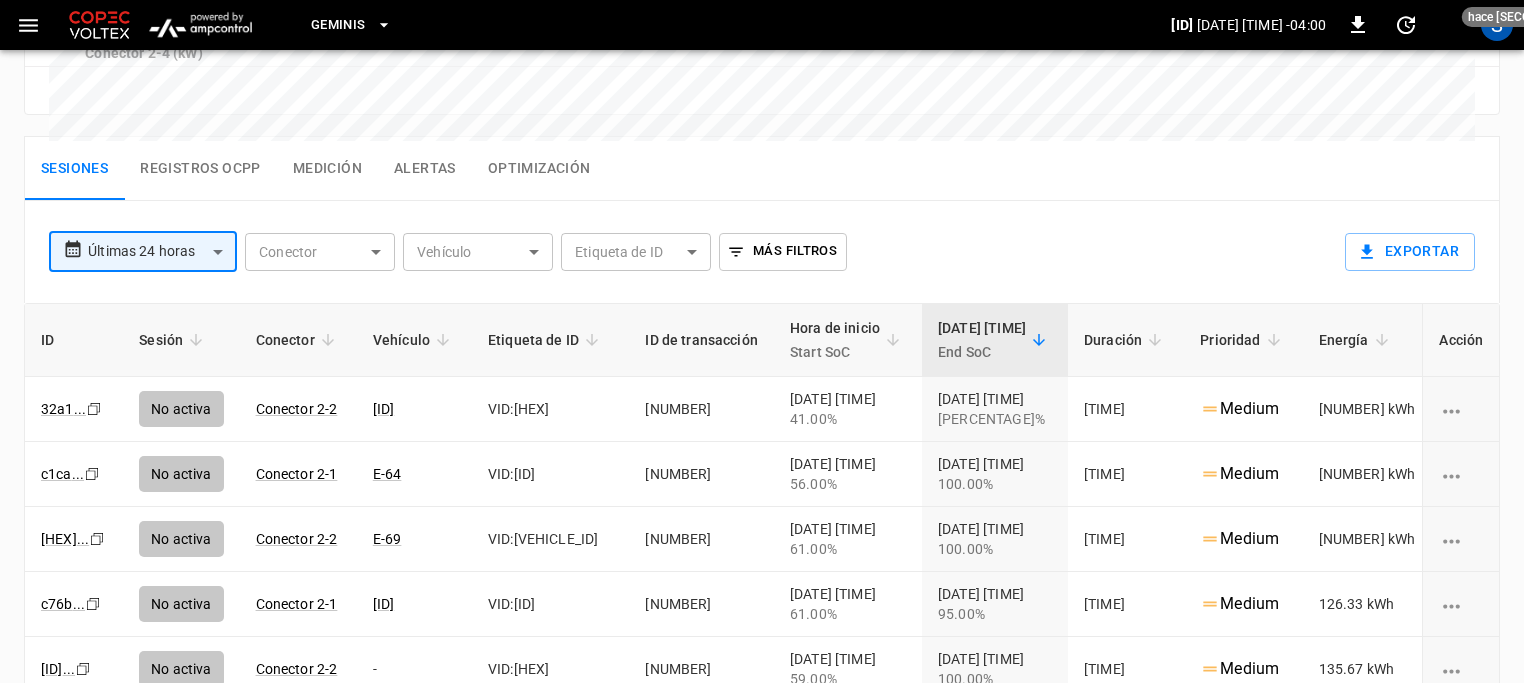 scroll, scrollTop: 1055, scrollLeft: 0, axis: vertical 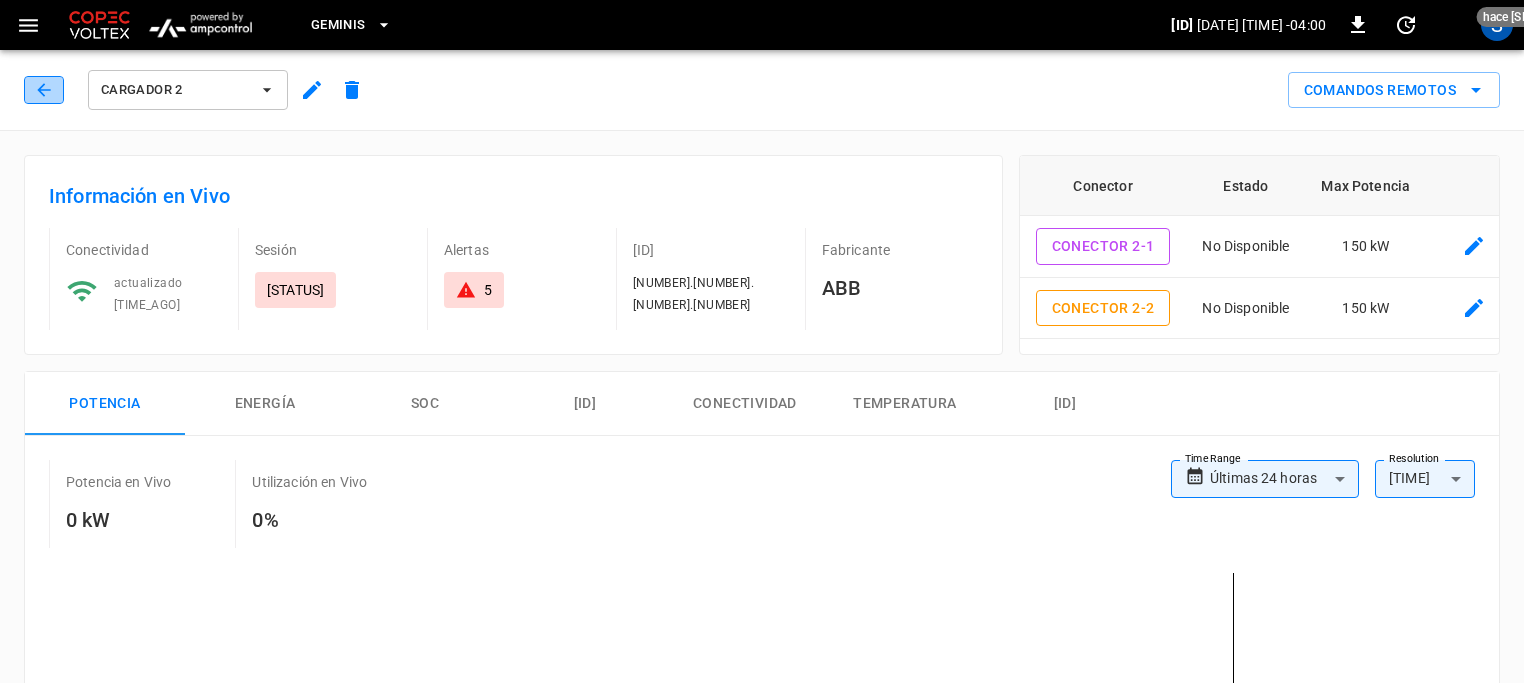 click at bounding box center [44, 90] 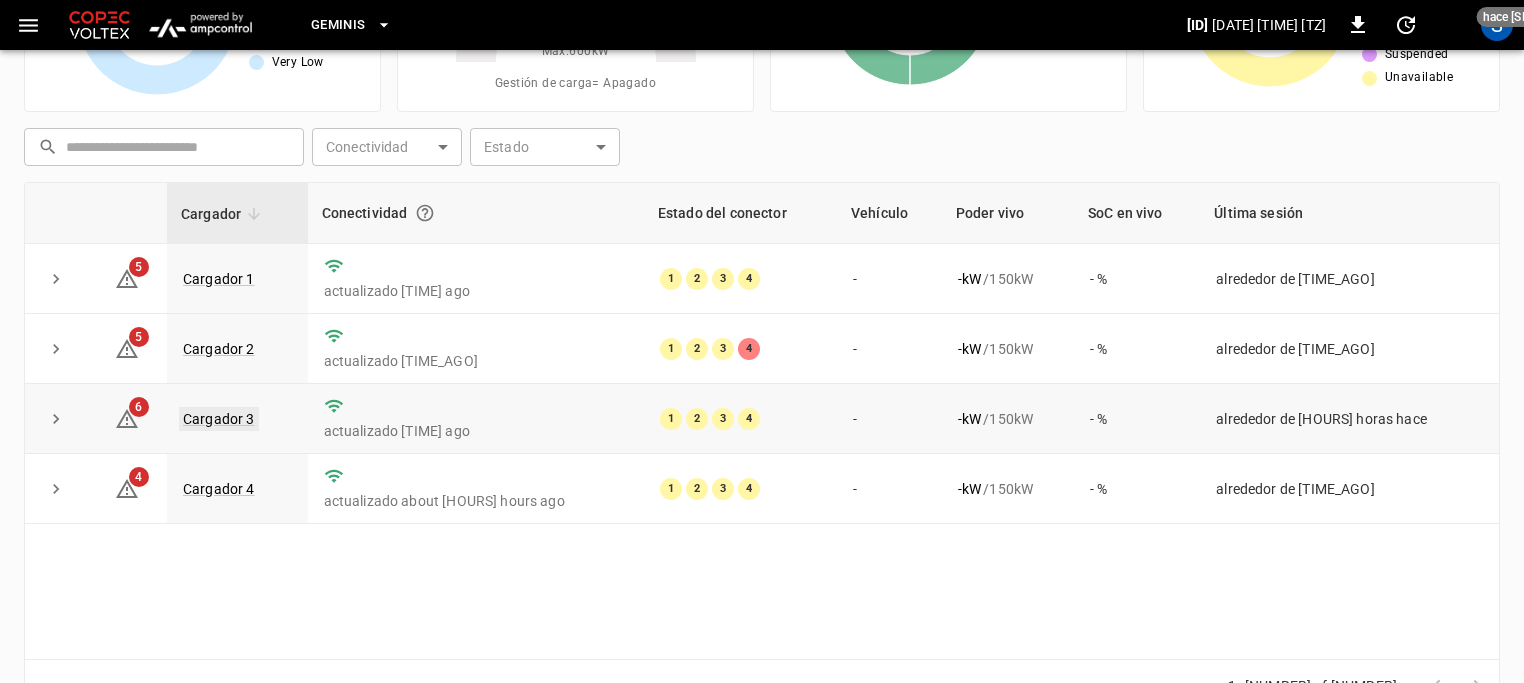click on "Cargador 3" at bounding box center [219, 419] 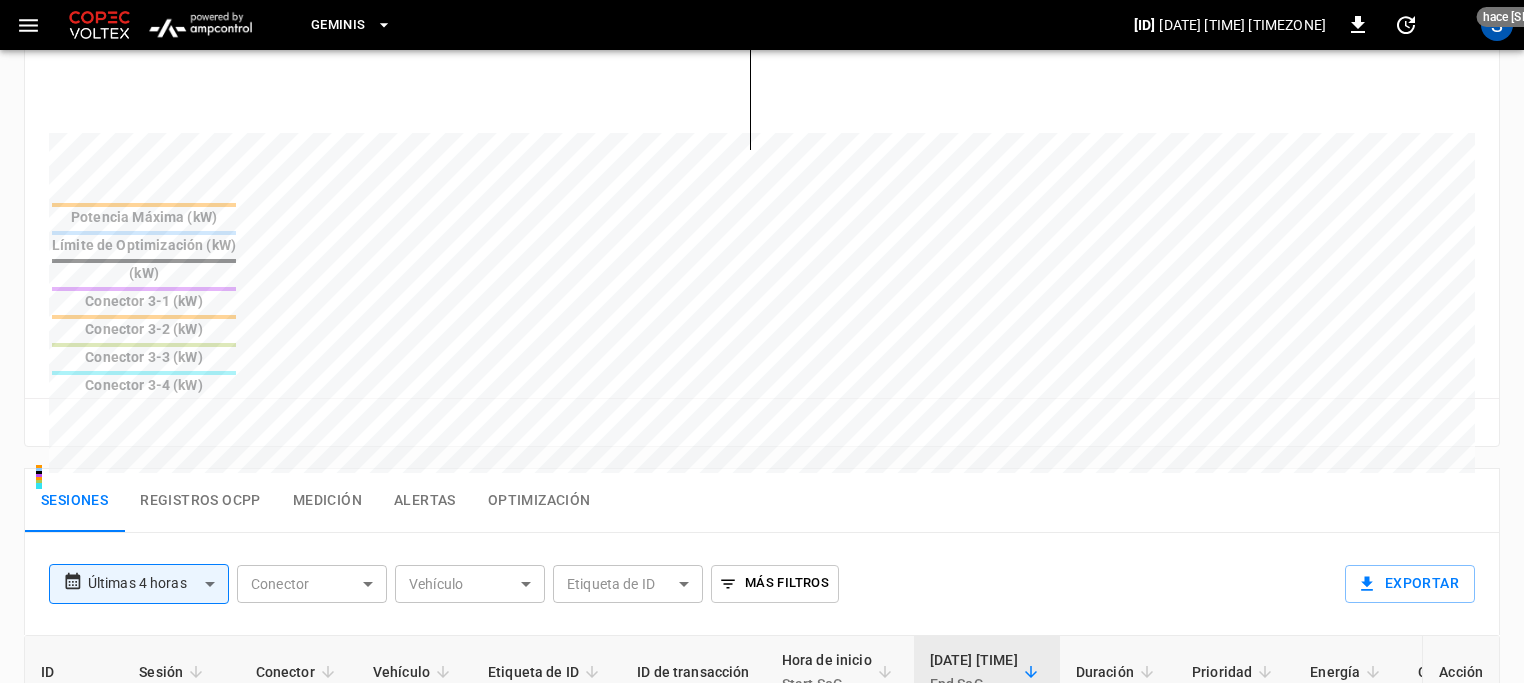 scroll, scrollTop: 700, scrollLeft: 0, axis: vertical 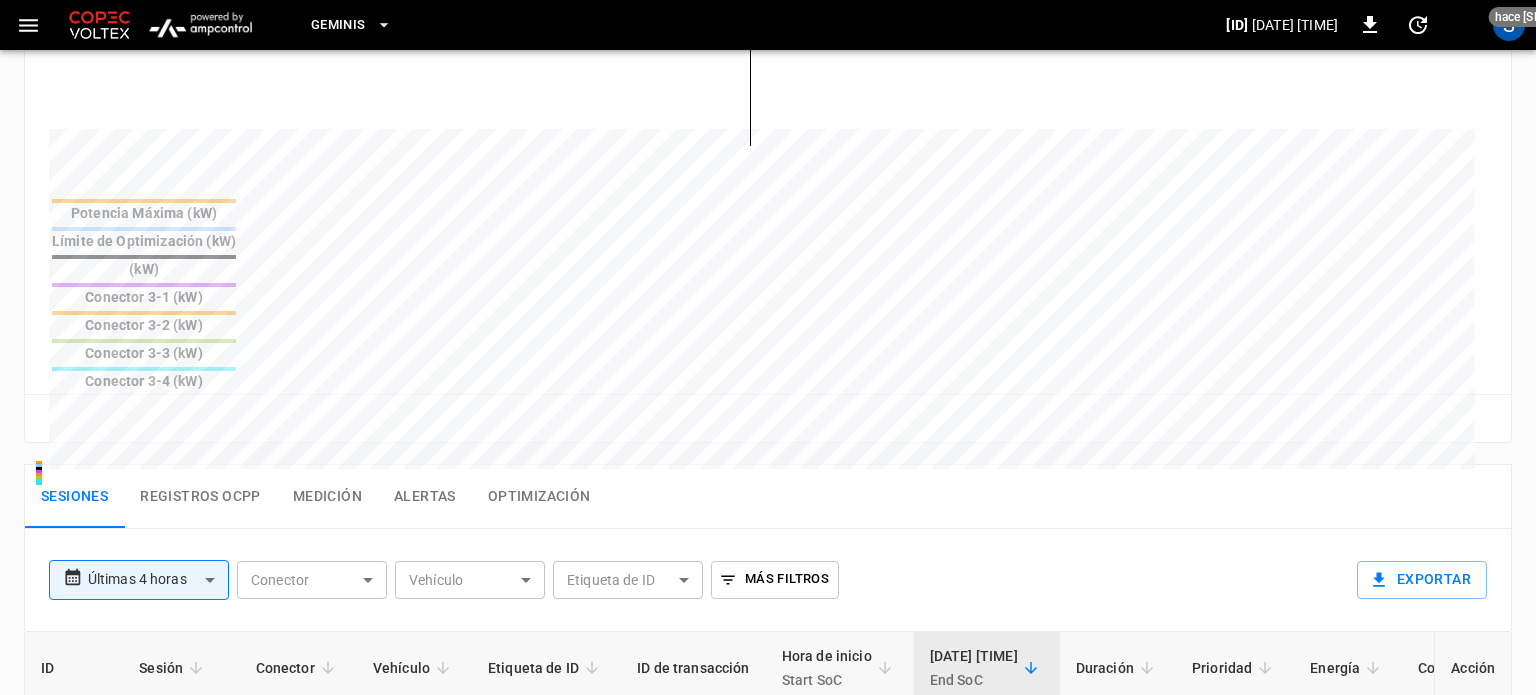 click on "**********" at bounding box center [768, 247] 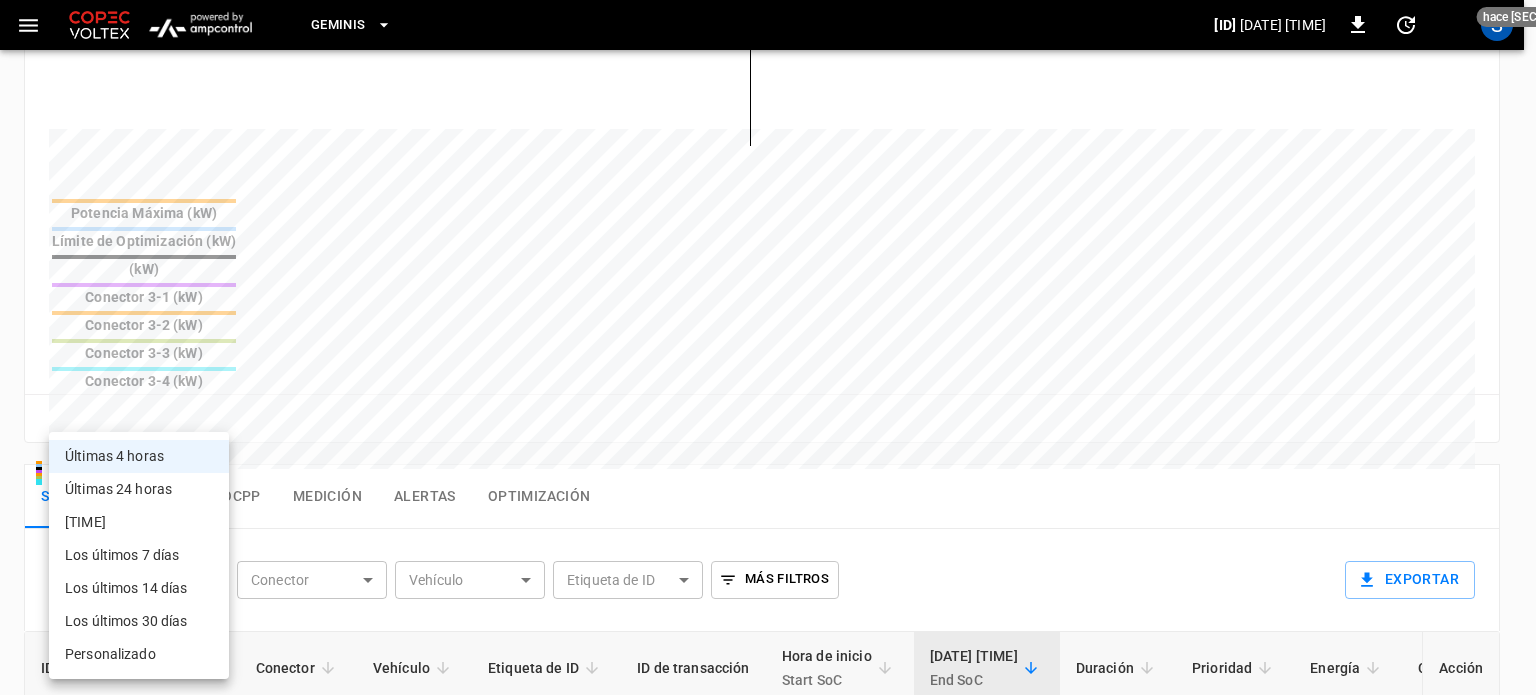 click on "[TIME]" at bounding box center [139, 522] 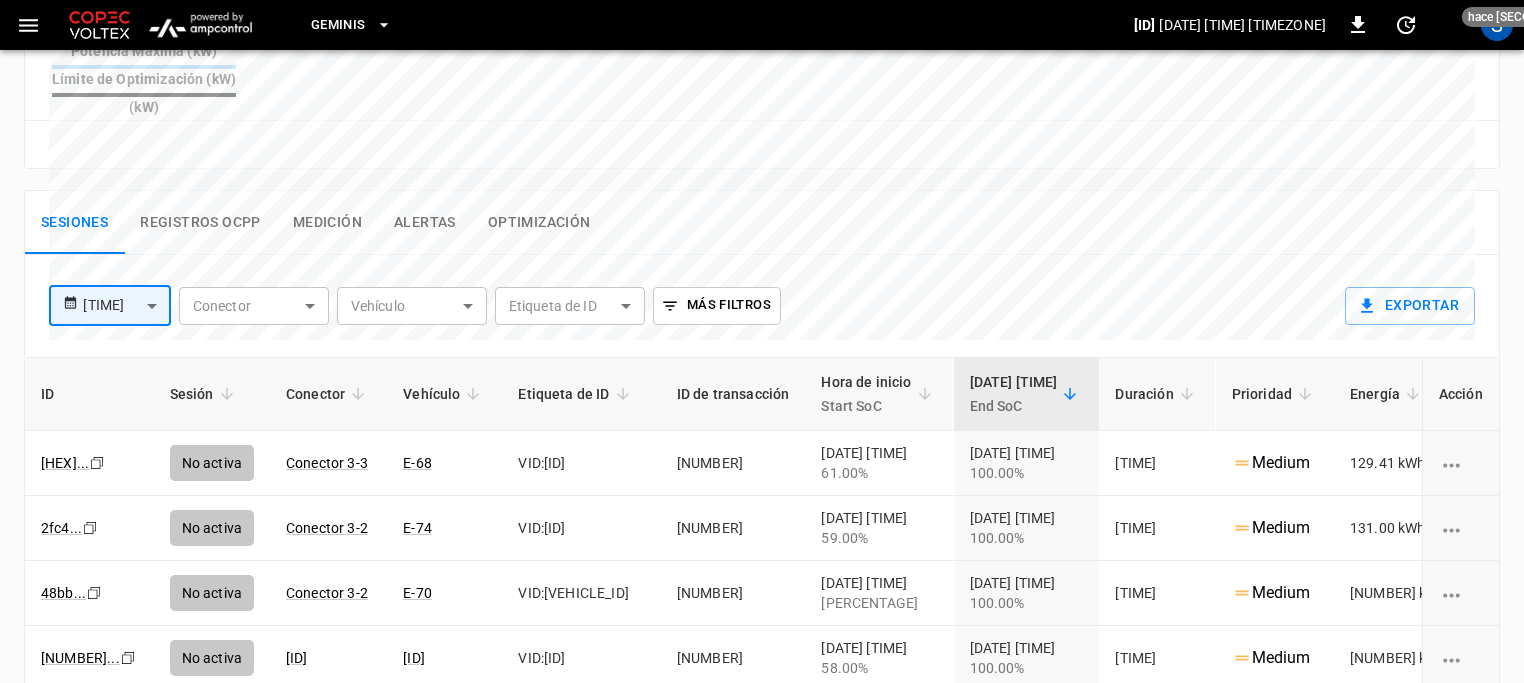 scroll, scrollTop: 1055, scrollLeft: 0, axis: vertical 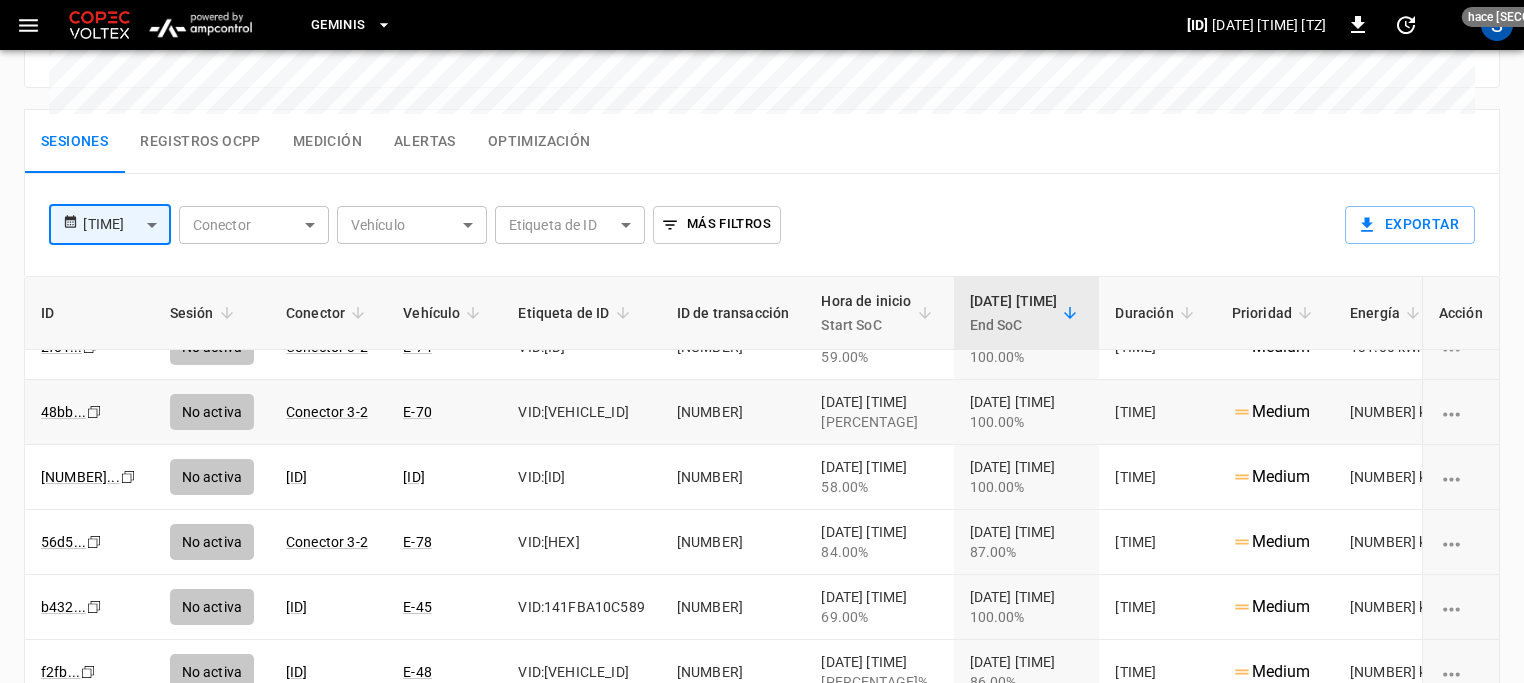 click on "E-70" at bounding box center (444, 282) 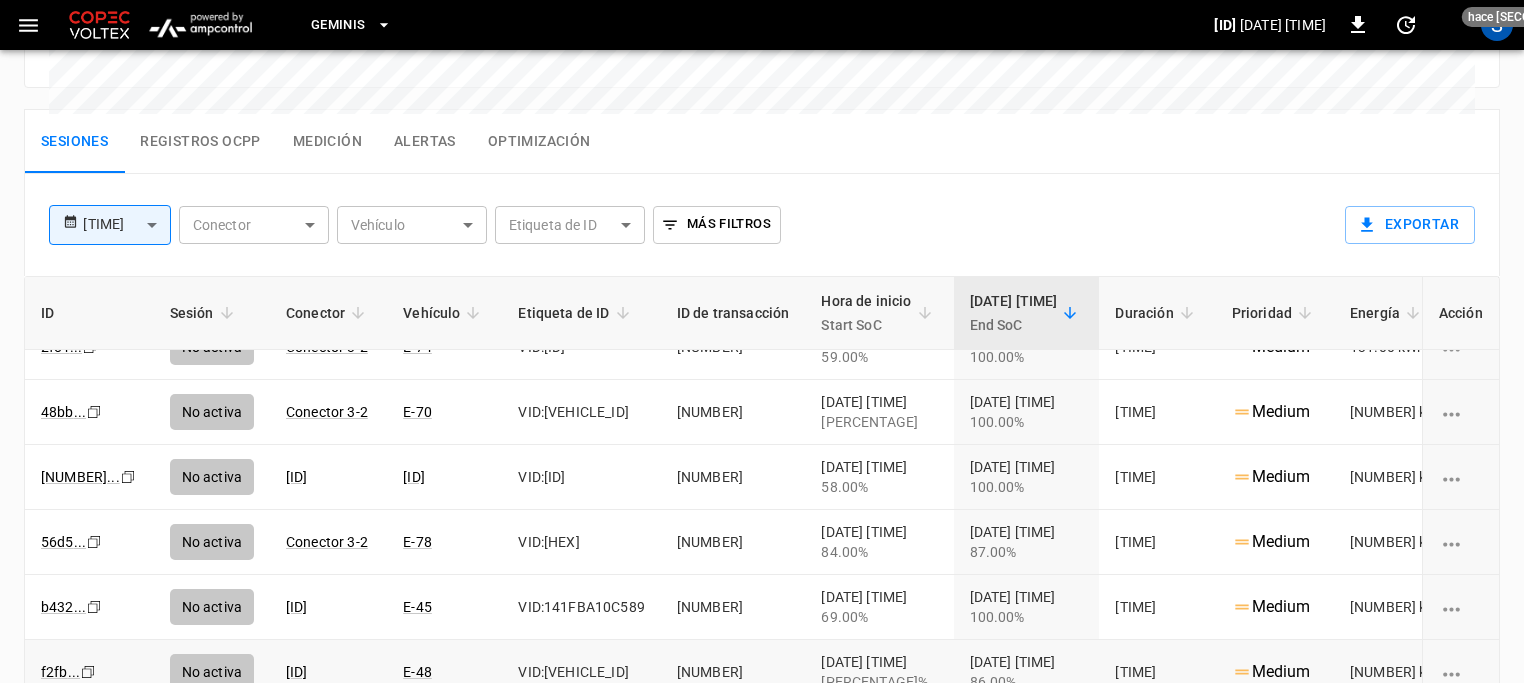 scroll, scrollTop: 0, scrollLeft: 0, axis: both 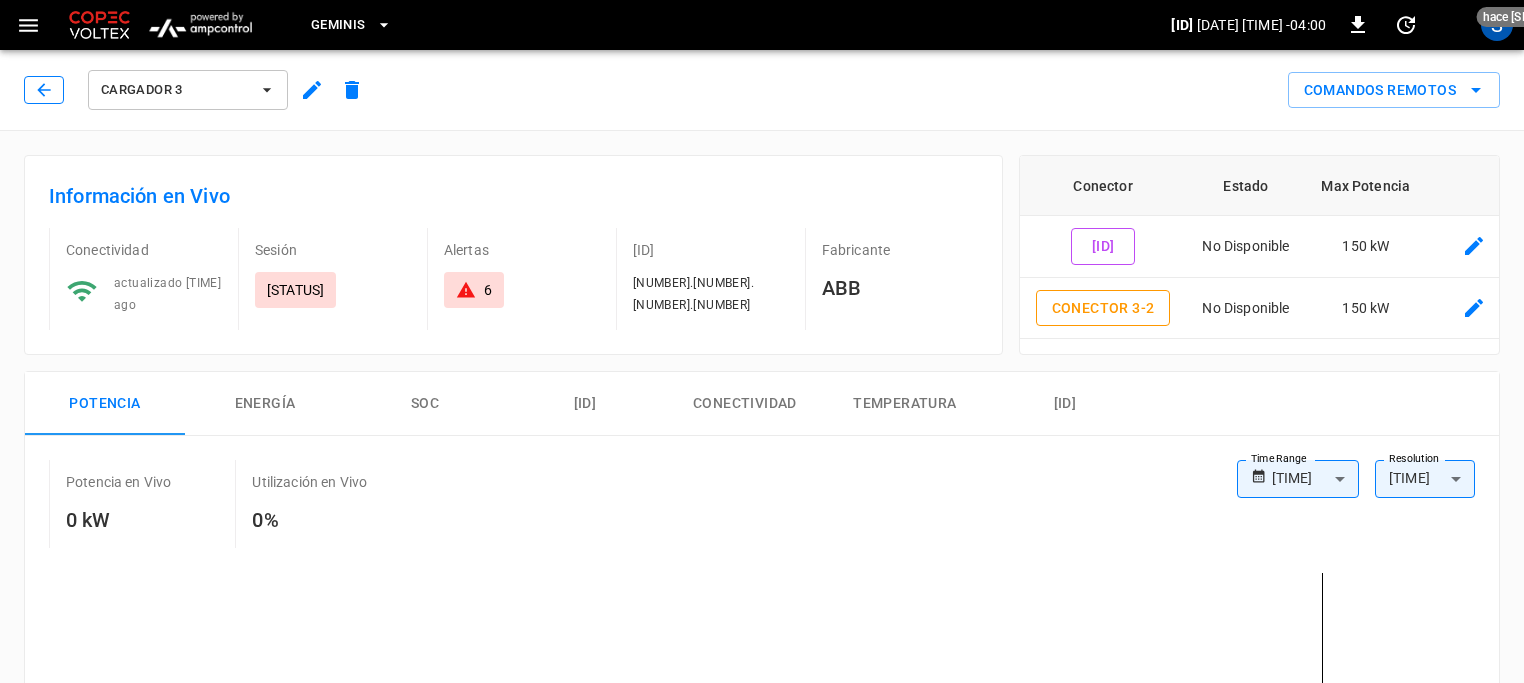 click at bounding box center [44, 90] 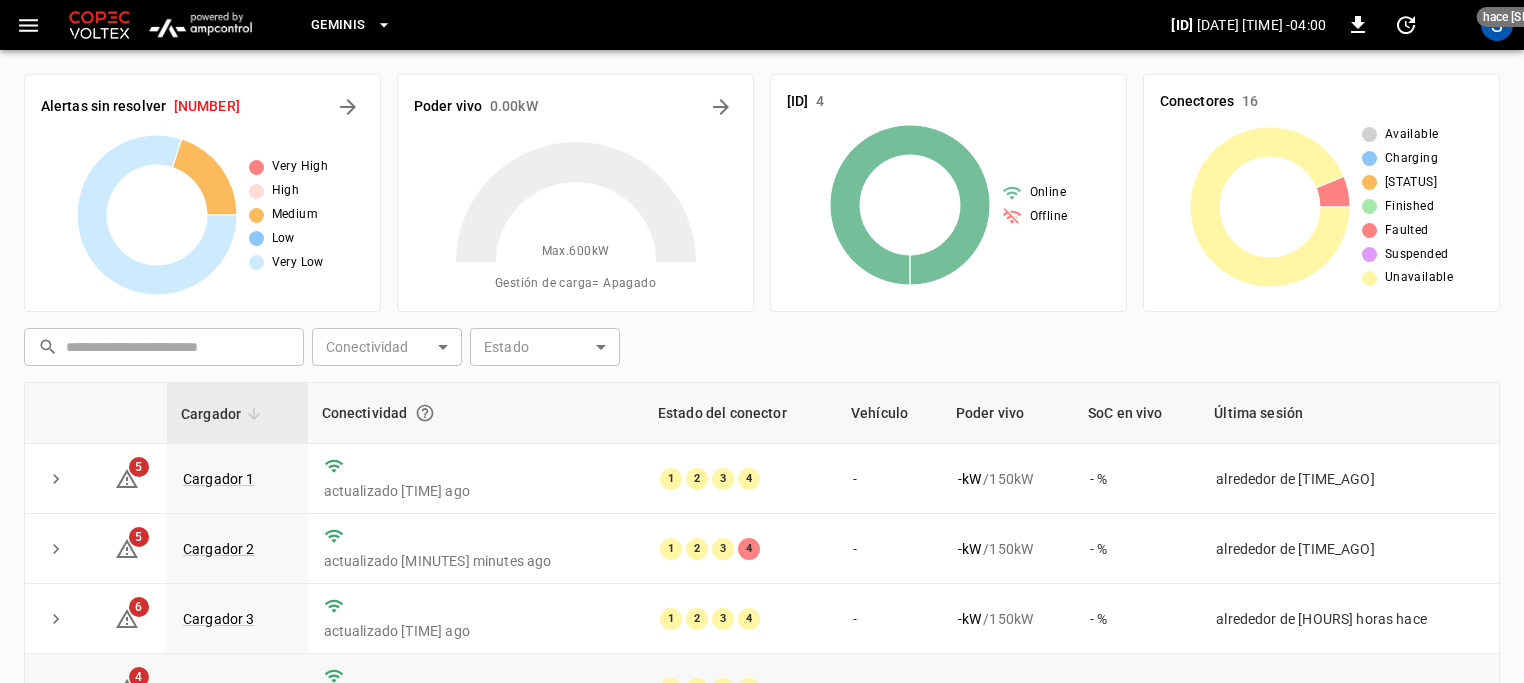 scroll, scrollTop: 200, scrollLeft: 0, axis: vertical 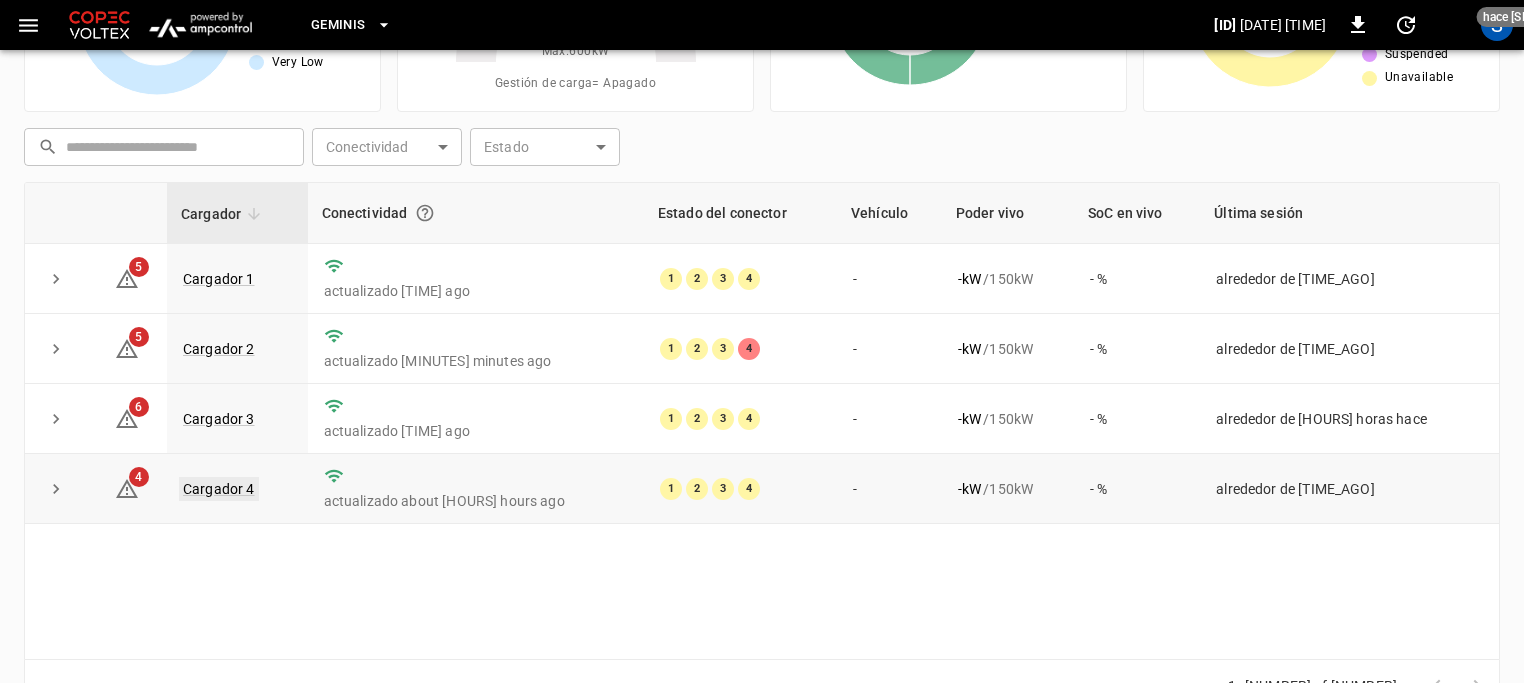 click on "Cargador 4" at bounding box center [219, 489] 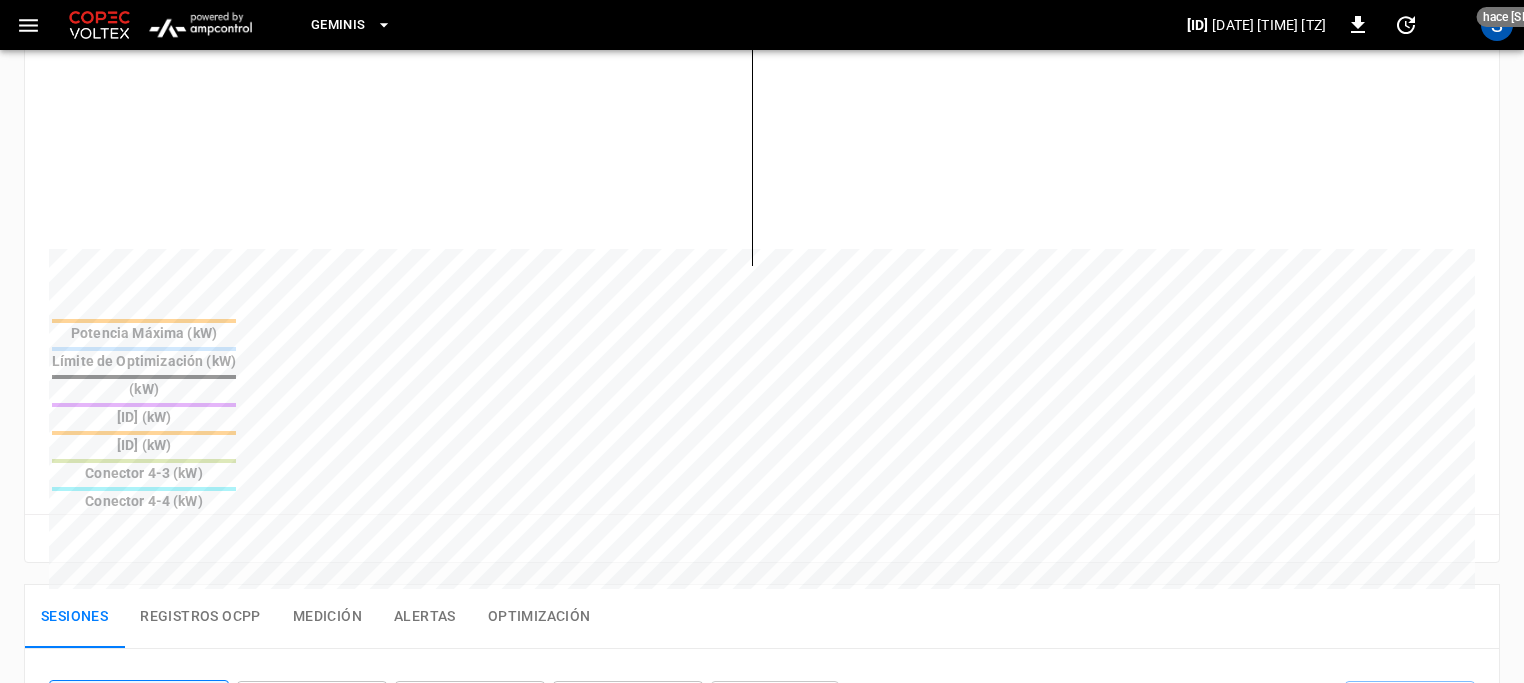 scroll, scrollTop: 800, scrollLeft: 0, axis: vertical 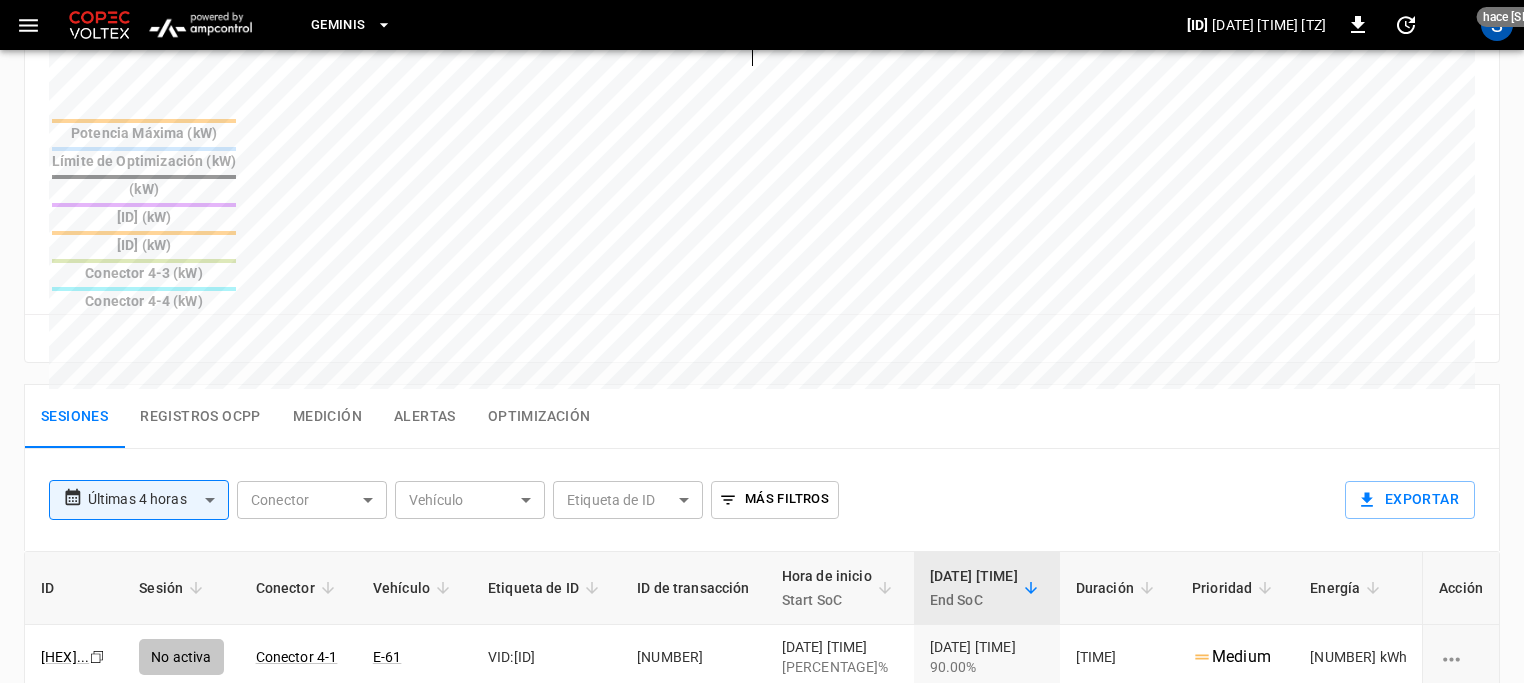 click on "[BRAND] [TIME] [TIME_ZONE] [TIME_AGO] [USER_STATUS] [ALERT_COUNT] [FIRMWARE_VERSION] [MANUFACTURER] [CONNECTOR_STATUS] [CONNECTOR_STATUS] [CONNECTOR_STATUS] [CONNECTOR_STATUS] [POWER_UNIT] [ENERGY_UNIT] [SOC_PERCENTAGE] [ACTIVITY_TIME] [CONNECTIVITY] [TEMPERATURE] [CONNECTOR_STATUS] [LIVE_POWER] [LIVE_UTILIZATION] [TIME_RANGE] [RESOLUTION_TYPE] [RESOLUTION_TYPE] [MAX_POWER] [OPTIMIZATION_LIMIT] [CHARGE_POINT] [CONNECTOR_POWER] [CONNECTOR_POWER] [CONNECTOR_POWER] [CONNECTOR_POWER] [RESET_ZOOM] [SESSIONS] [OCPP_LOGS] [MEASUREMENT] [ALERTS] [OPTIMIZATION] [TIME_RANGE] [RESOLUTION_TYPE] [CONNECTOR] [CONNECTOR] [VEHICLE] [VEHICLE] [ID_TAG] [ID_TAG] [MORE_FILTERS] [EXPORT] [ID] [SESSION] [CONNECTOR] [VEHICLE] [ID_TAG] [START_TIME]" at bounding box center [762, 153] 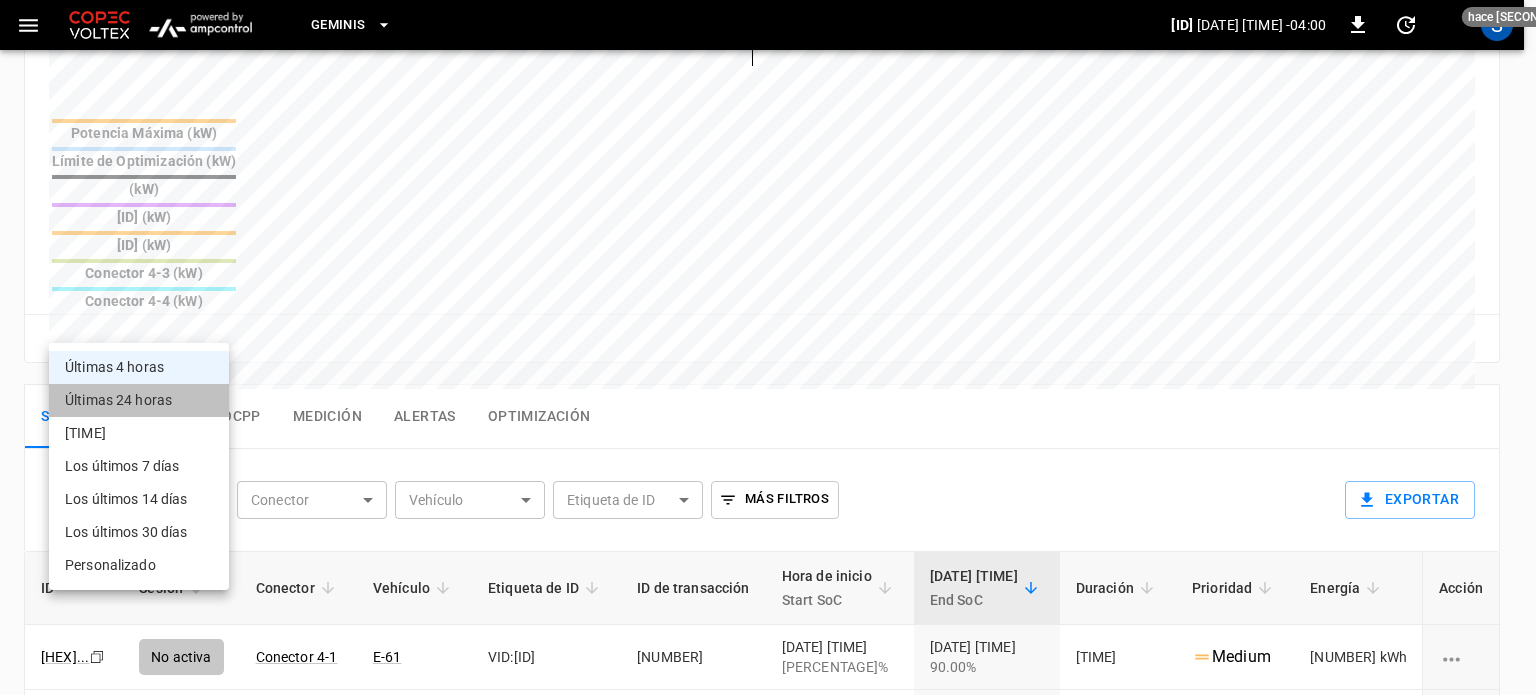 click on "Últimas 24 horas" at bounding box center [139, 400] 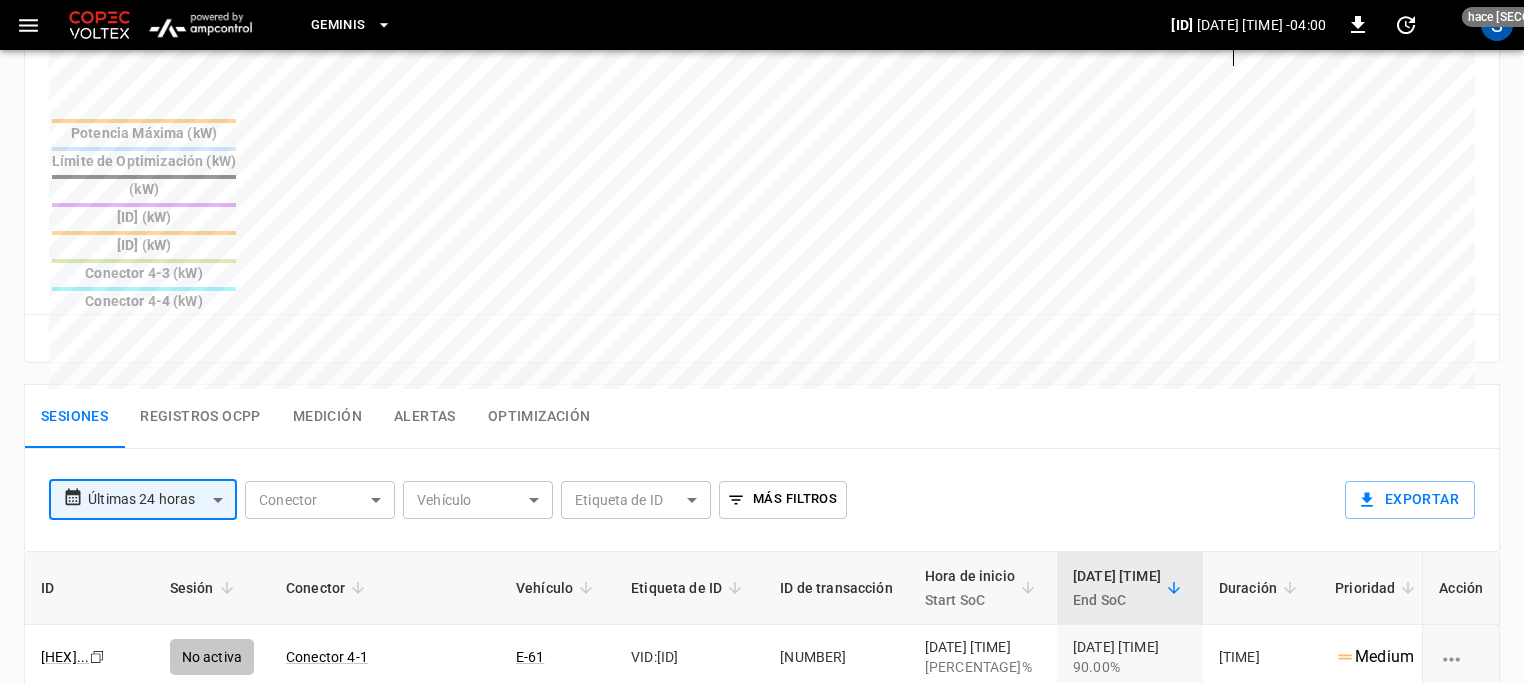 scroll, scrollTop: 900, scrollLeft: 0, axis: vertical 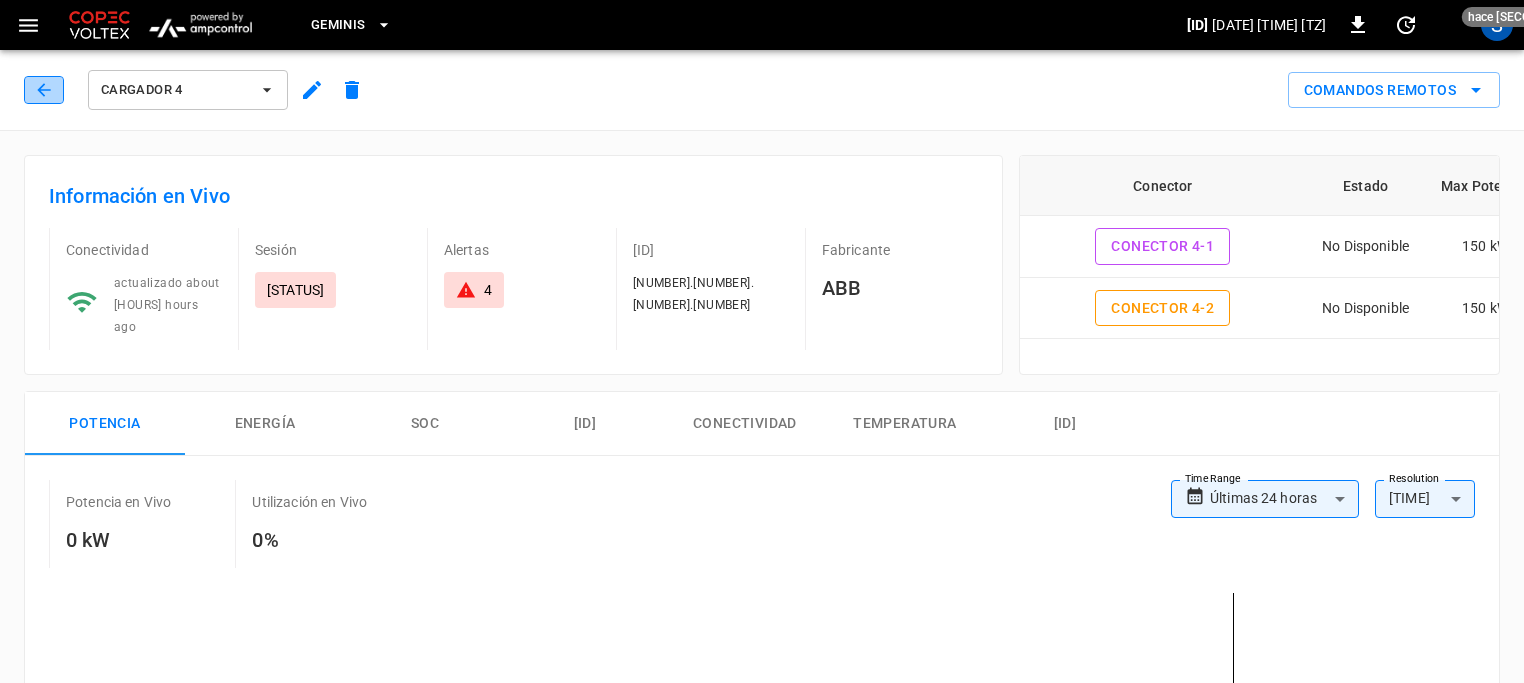 click at bounding box center (44, 90) 